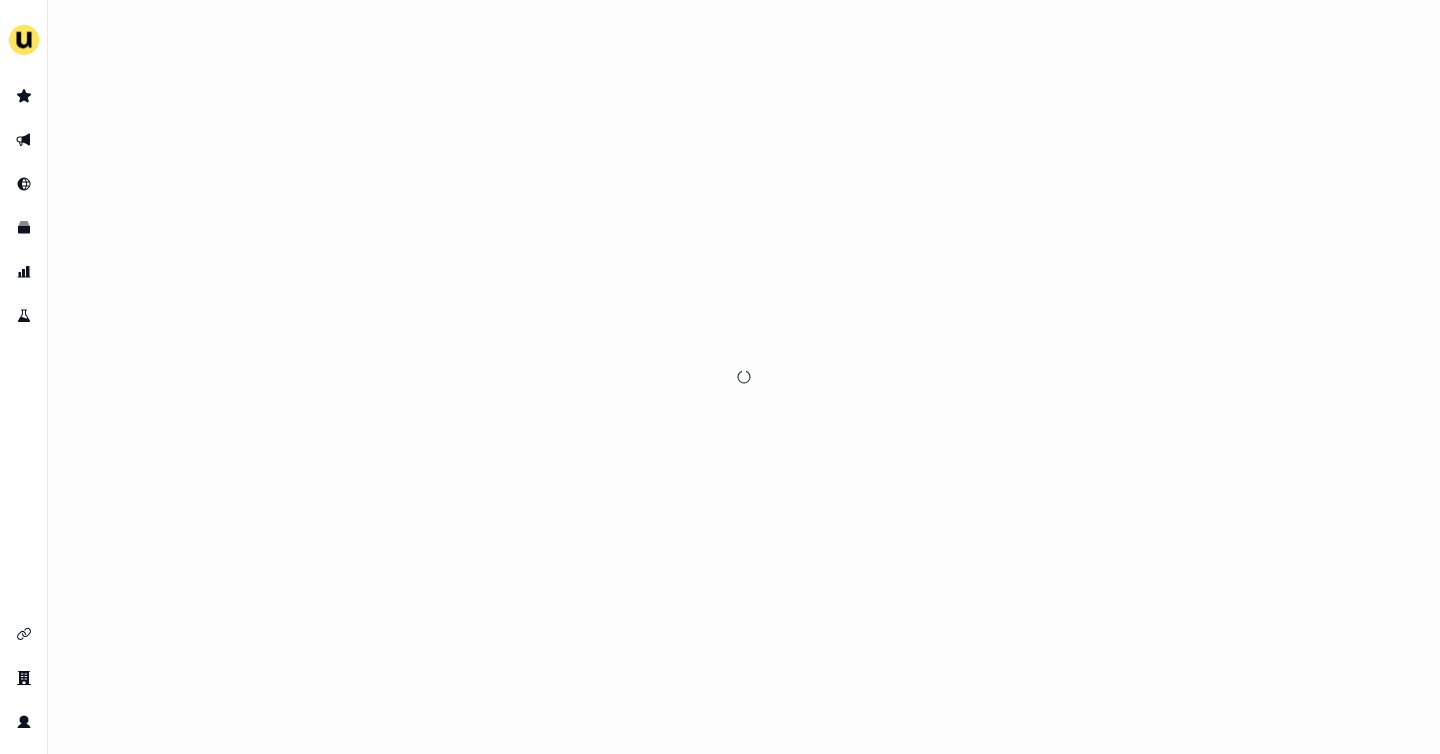 scroll, scrollTop: 0, scrollLeft: 0, axis: both 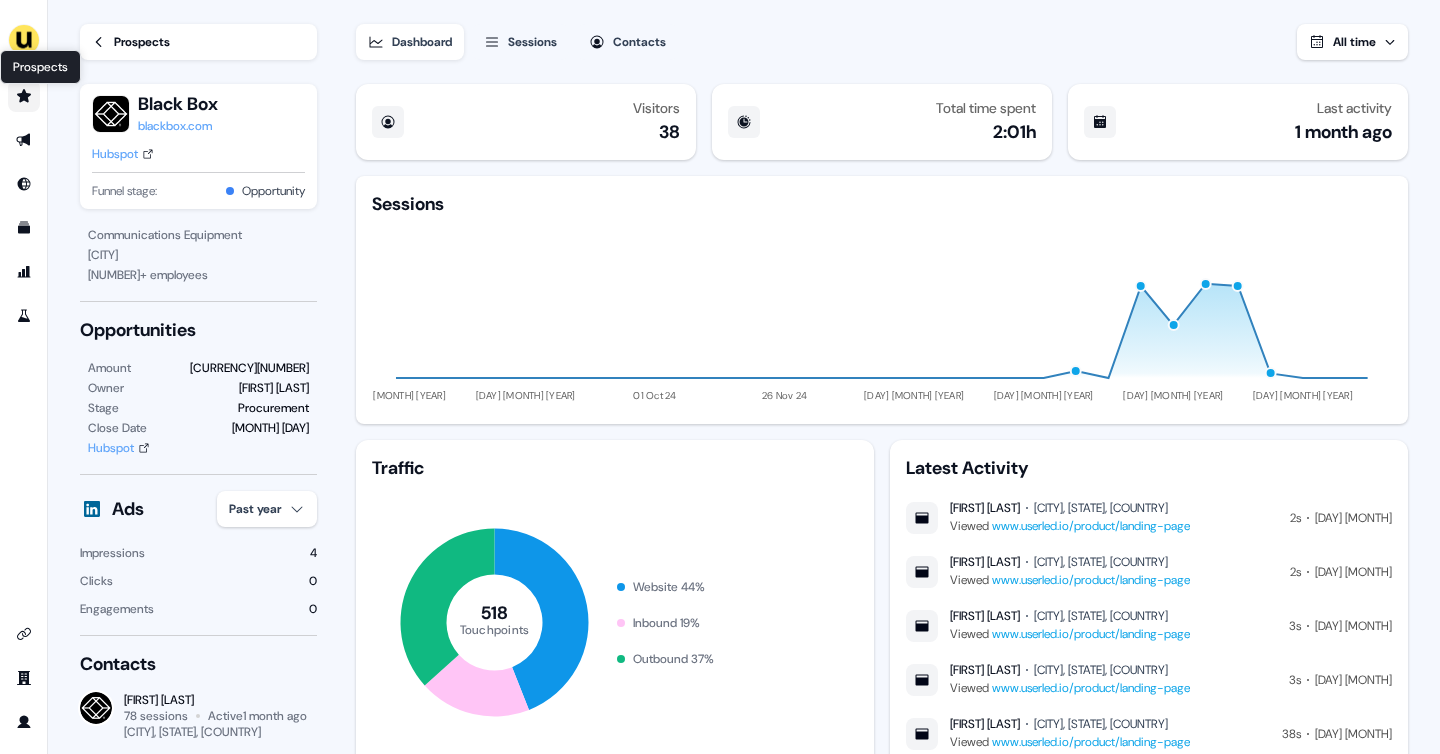 click 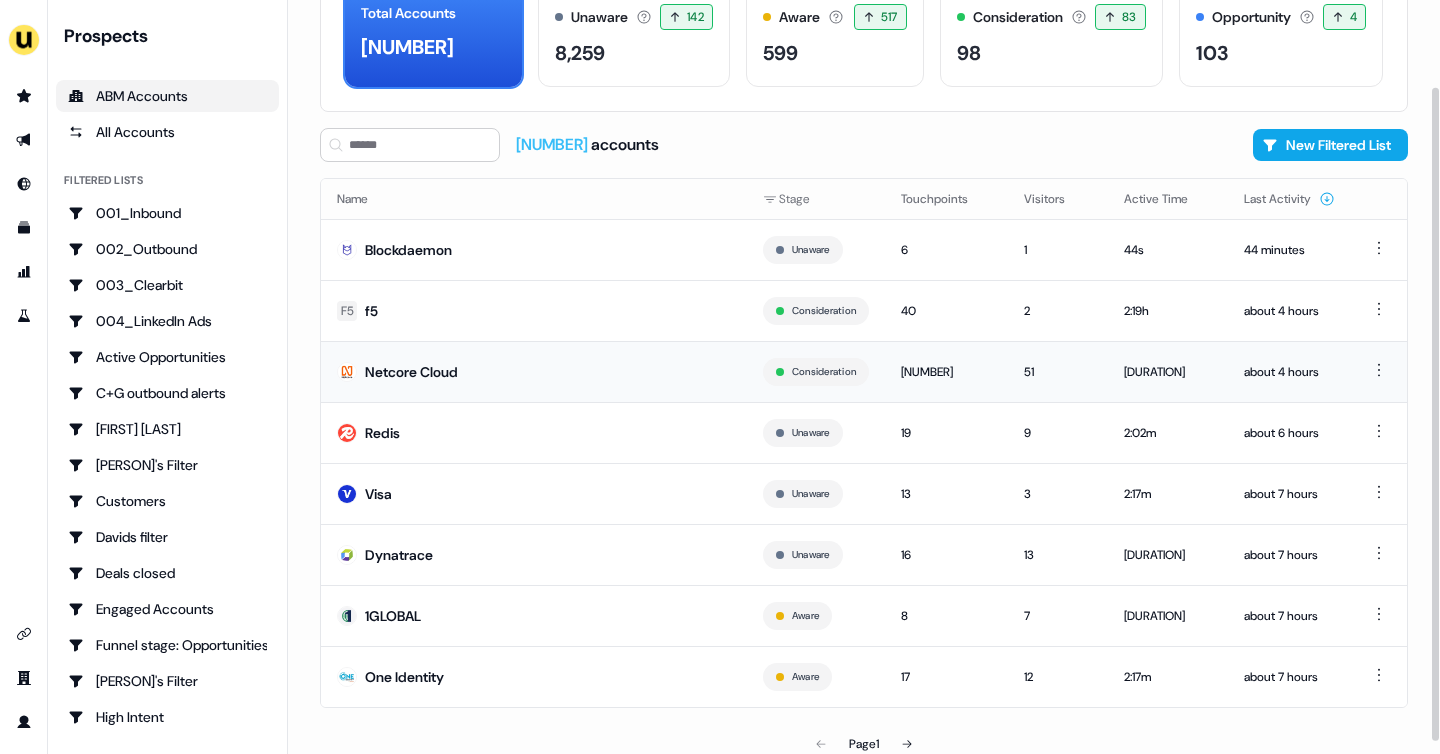 scroll, scrollTop: 113, scrollLeft: 0, axis: vertical 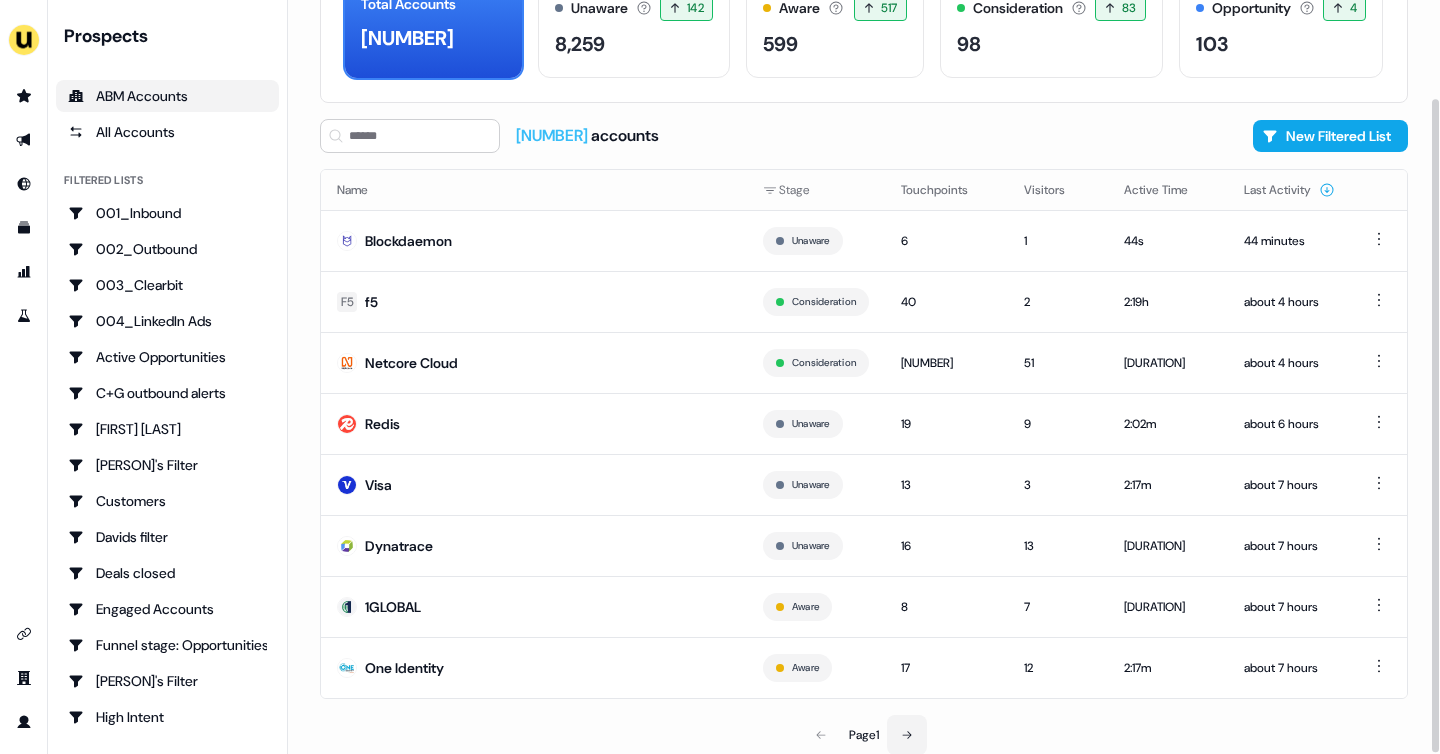 click 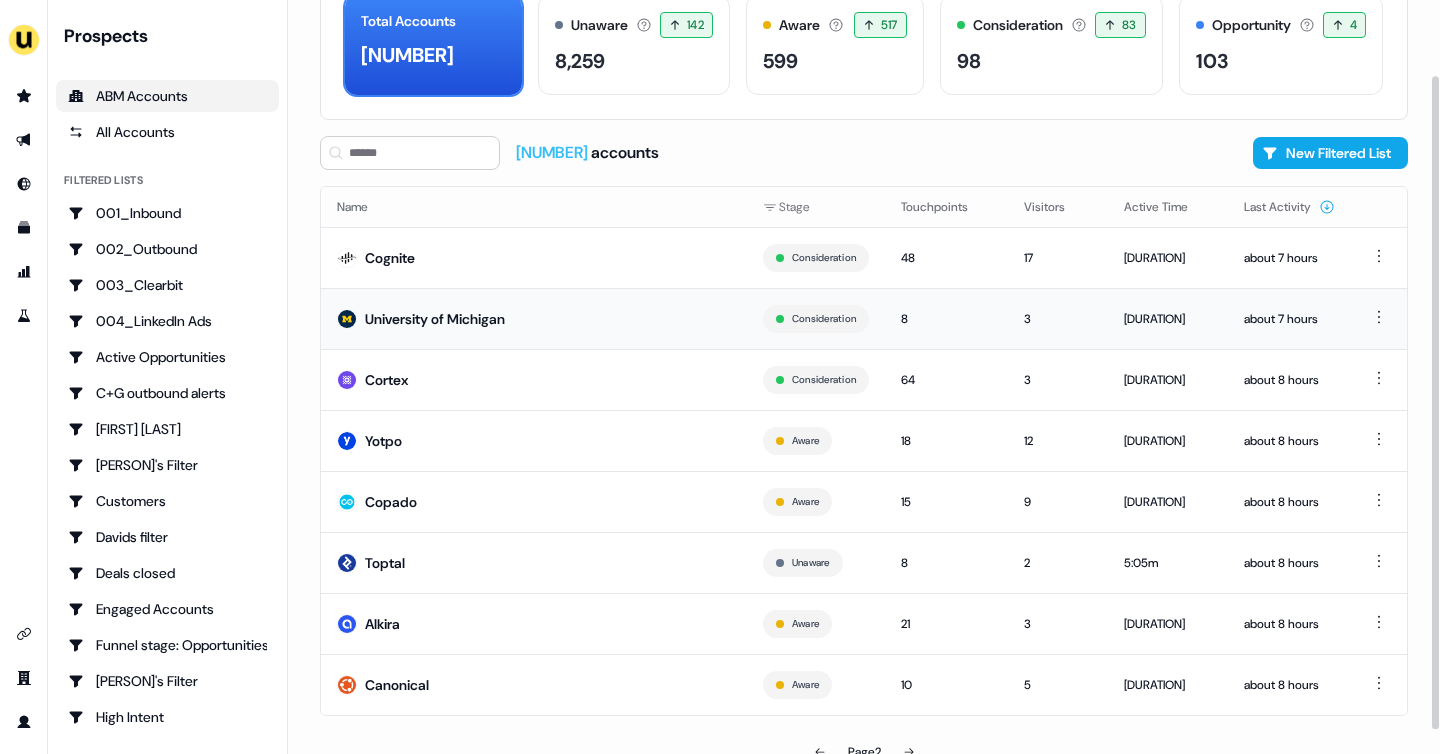 scroll, scrollTop: 113, scrollLeft: 0, axis: vertical 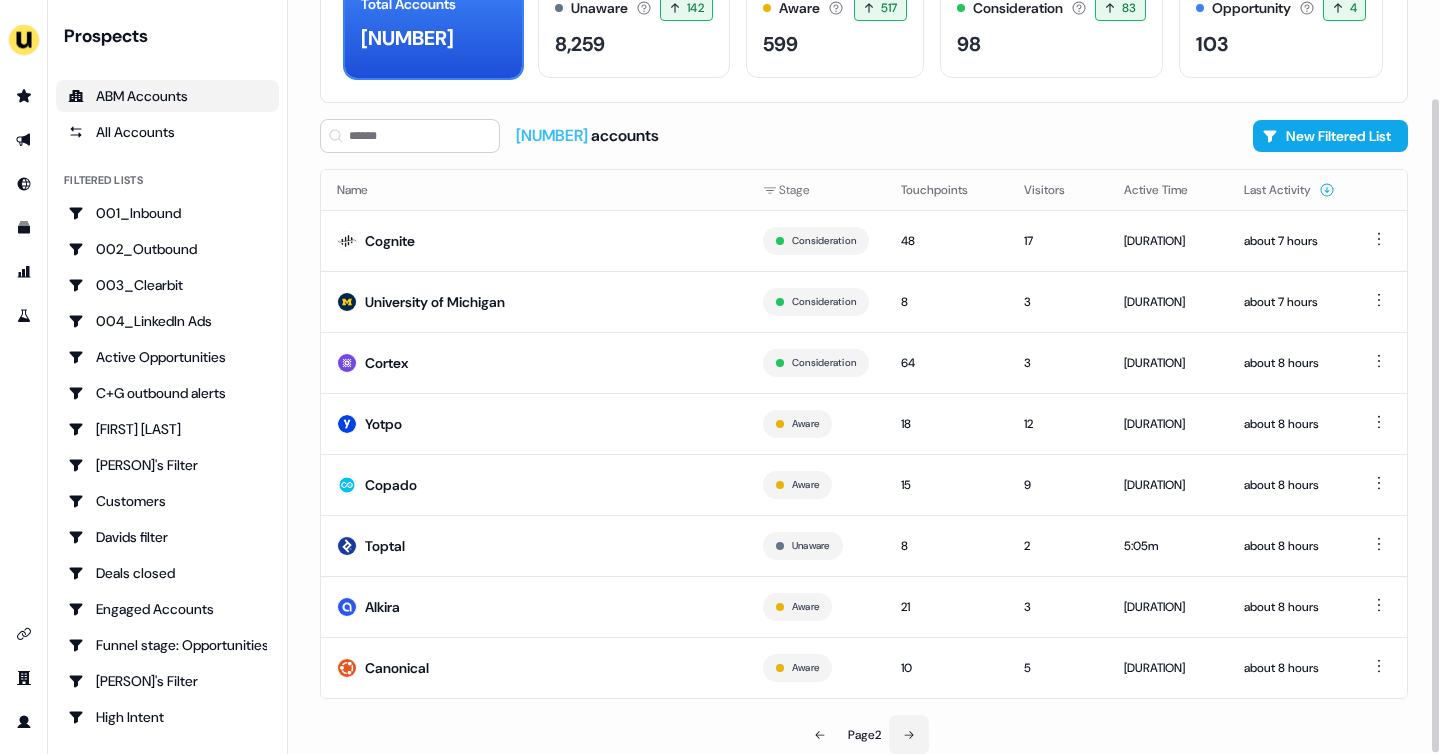 click at bounding box center (909, 735) 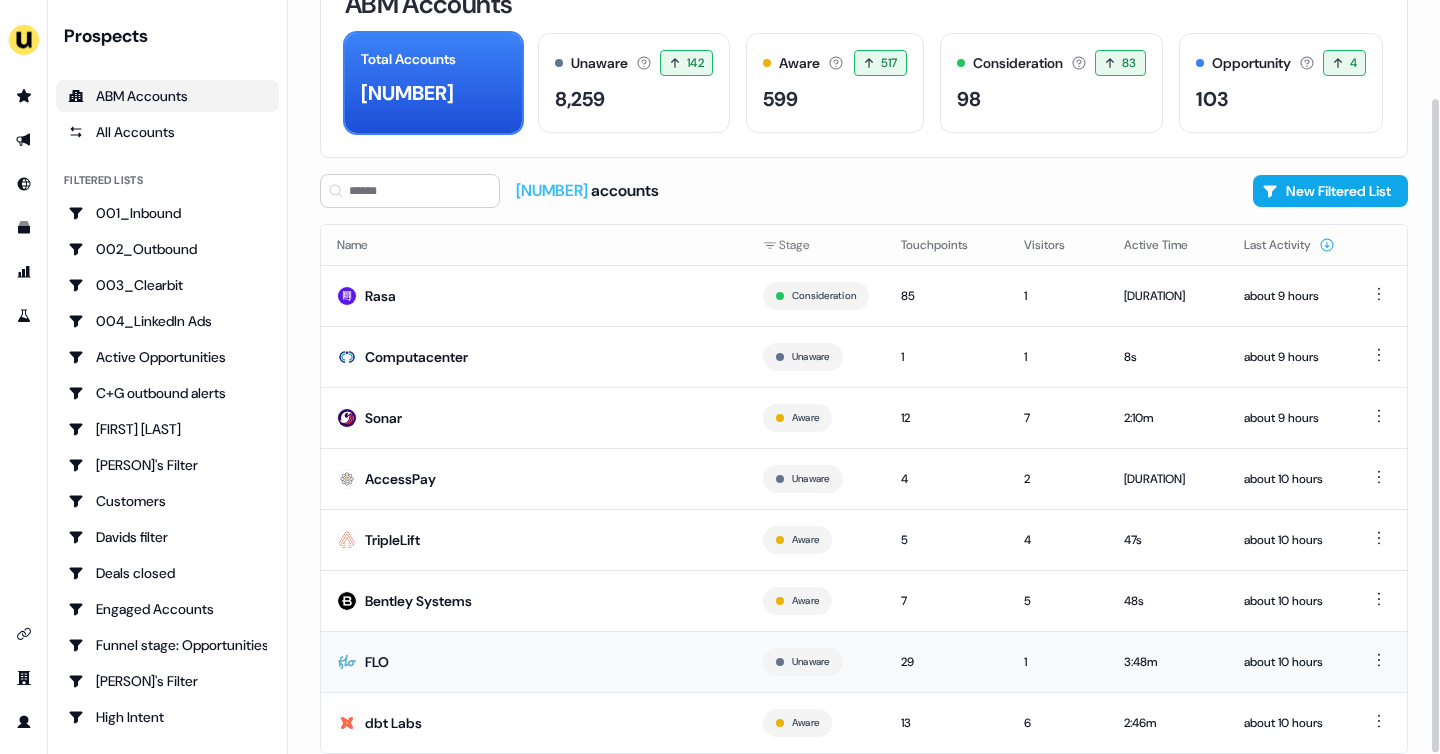 scroll, scrollTop: 113, scrollLeft: 0, axis: vertical 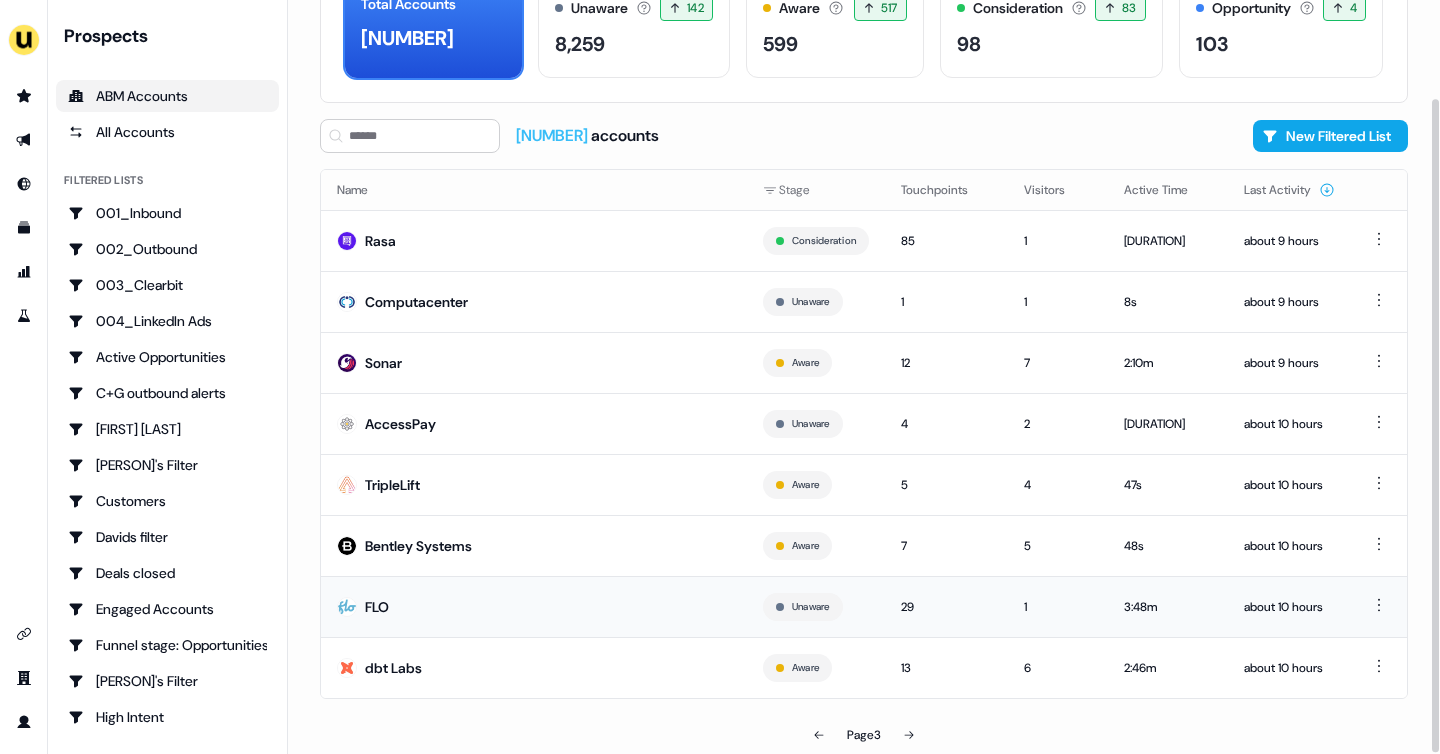 click at bounding box center (909, 735) 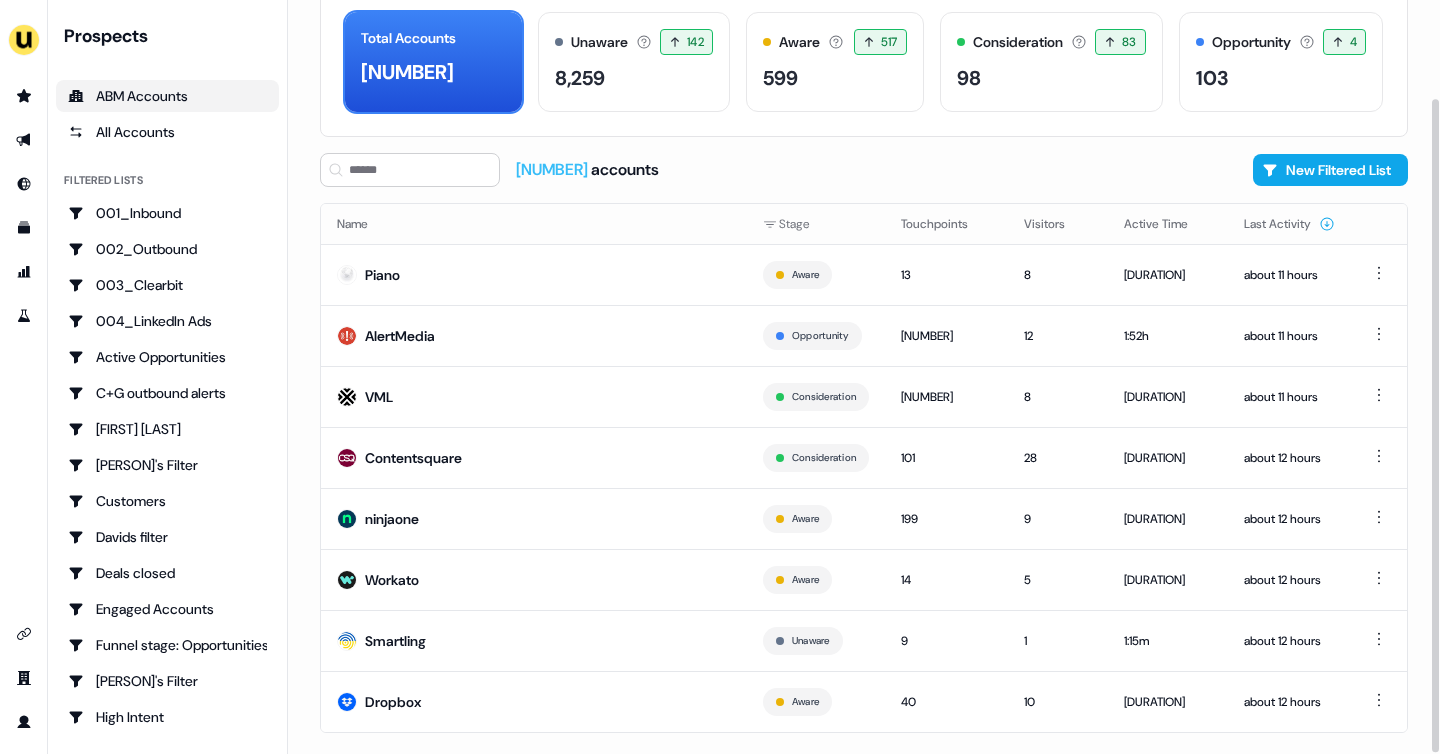 scroll, scrollTop: 113, scrollLeft: 0, axis: vertical 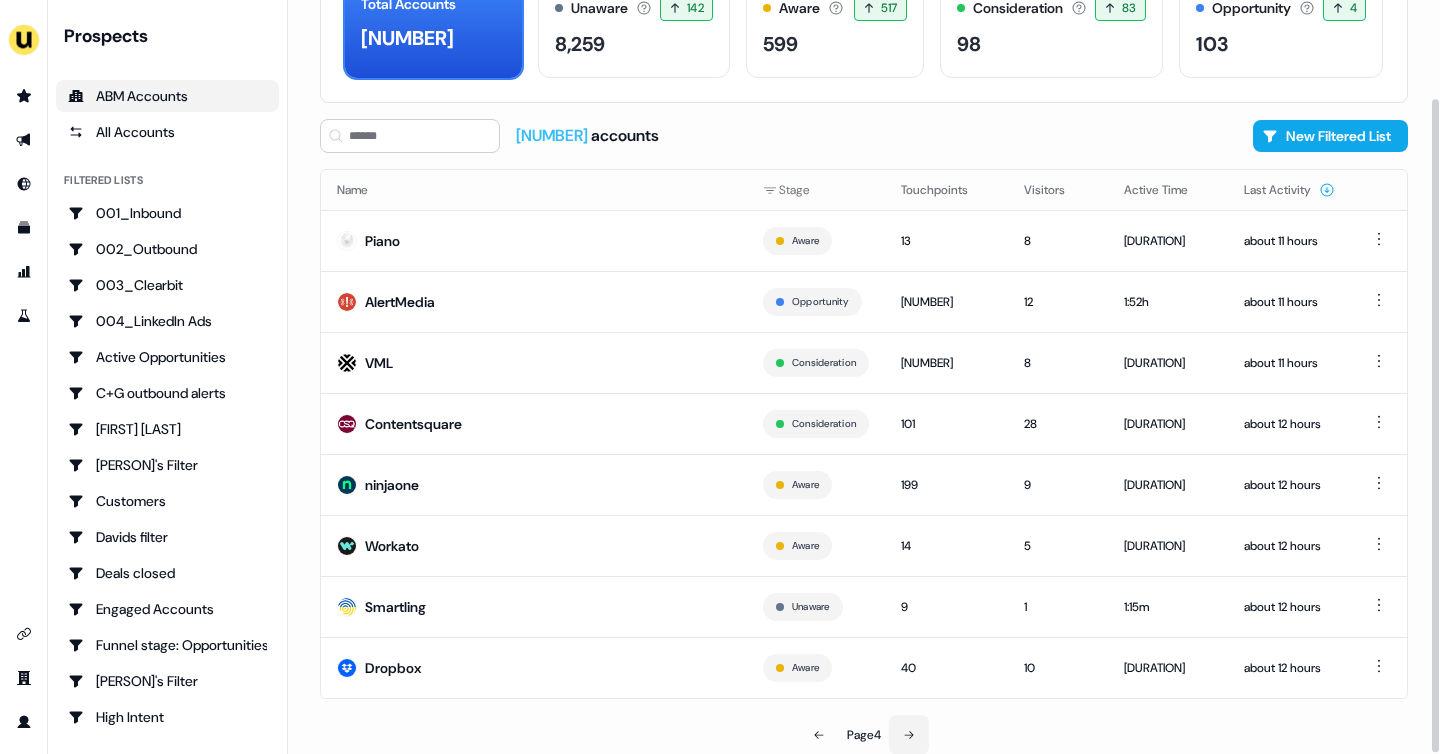 click at bounding box center (909, 735) 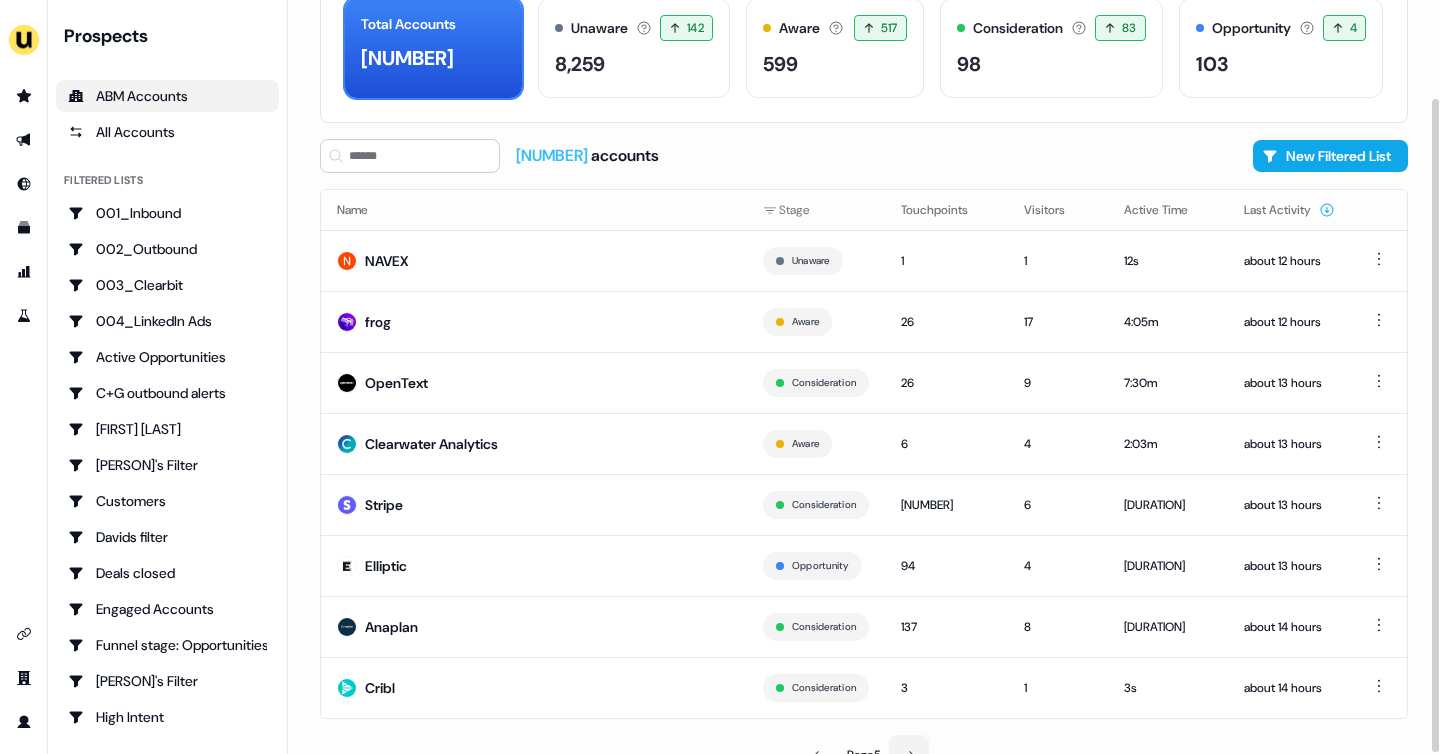 scroll, scrollTop: 113, scrollLeft: 0, axis: vertical 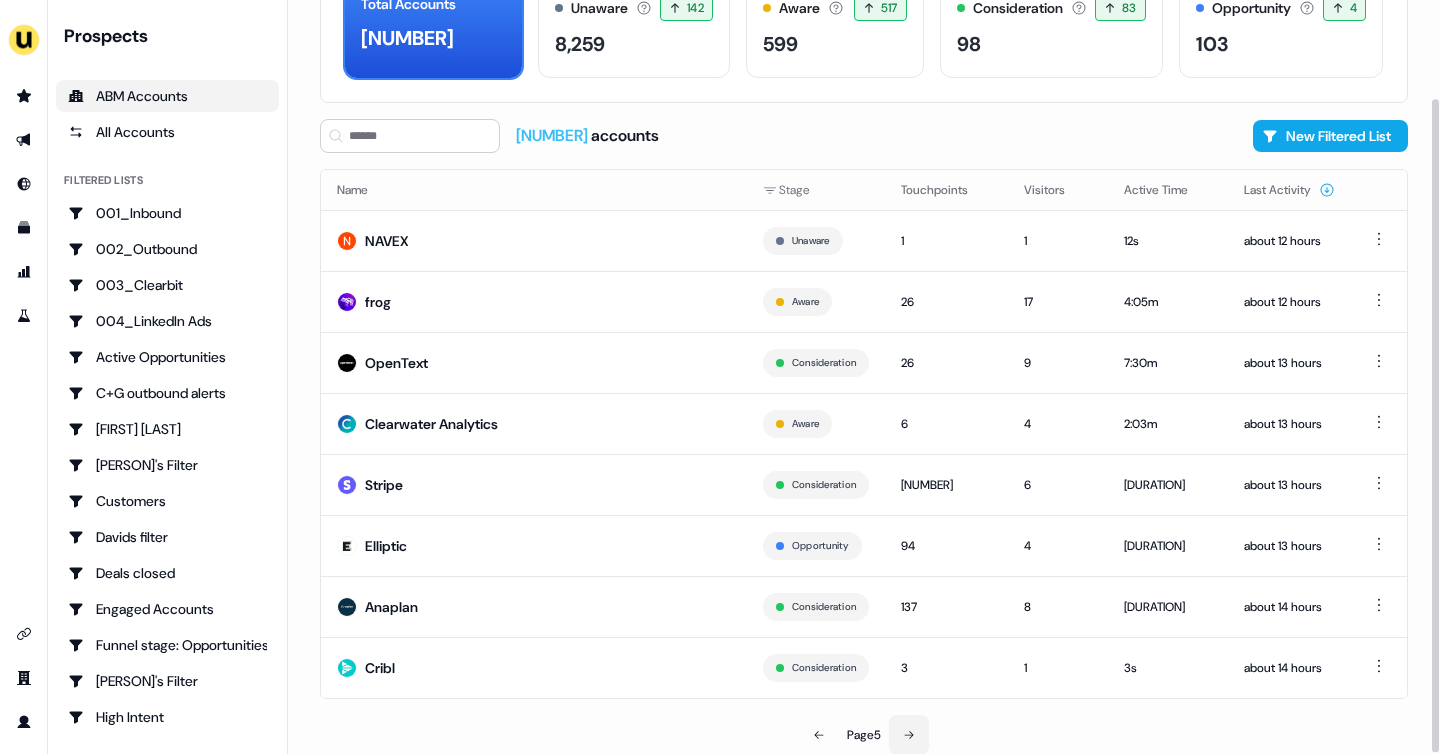 click at bounding box center (909, 735) 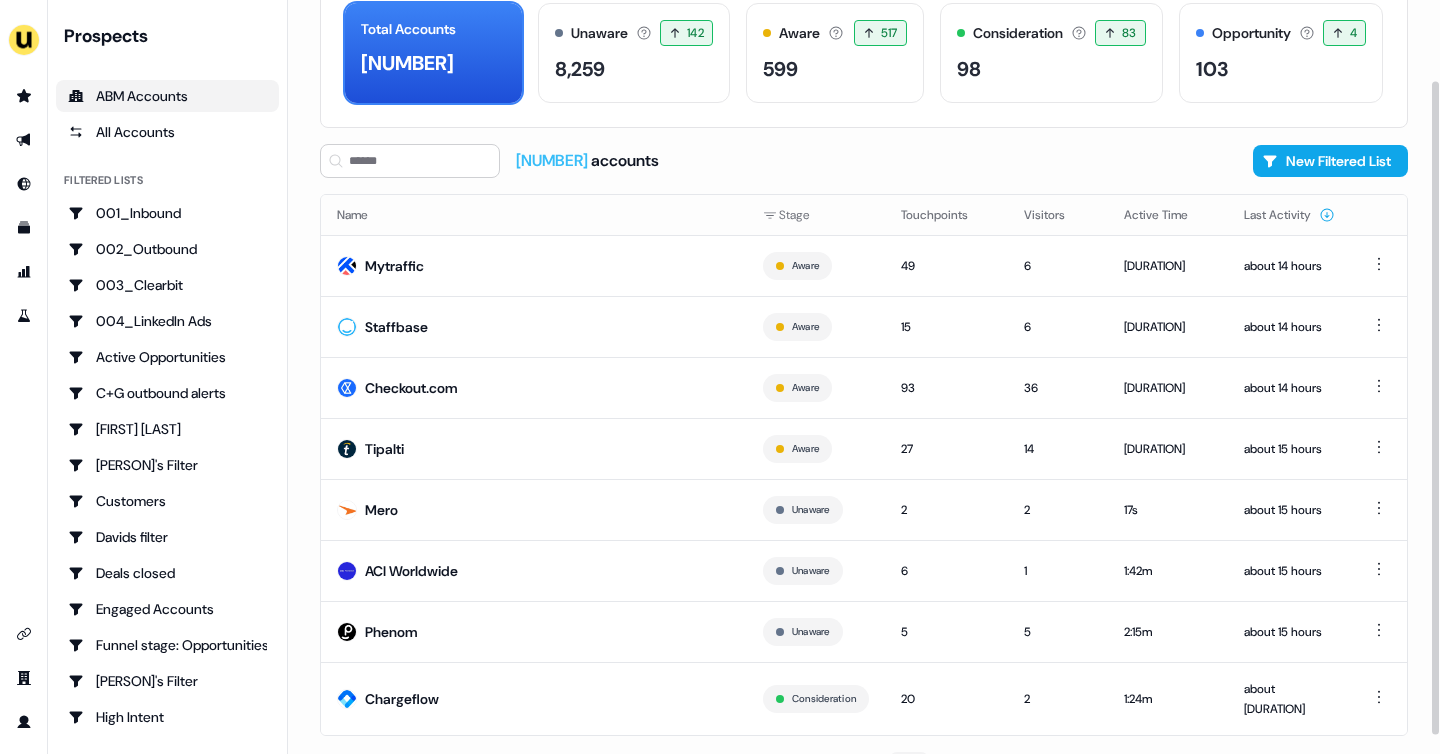 scroll, scrollTop: 95, scrollLeft: 0, axis: vertical 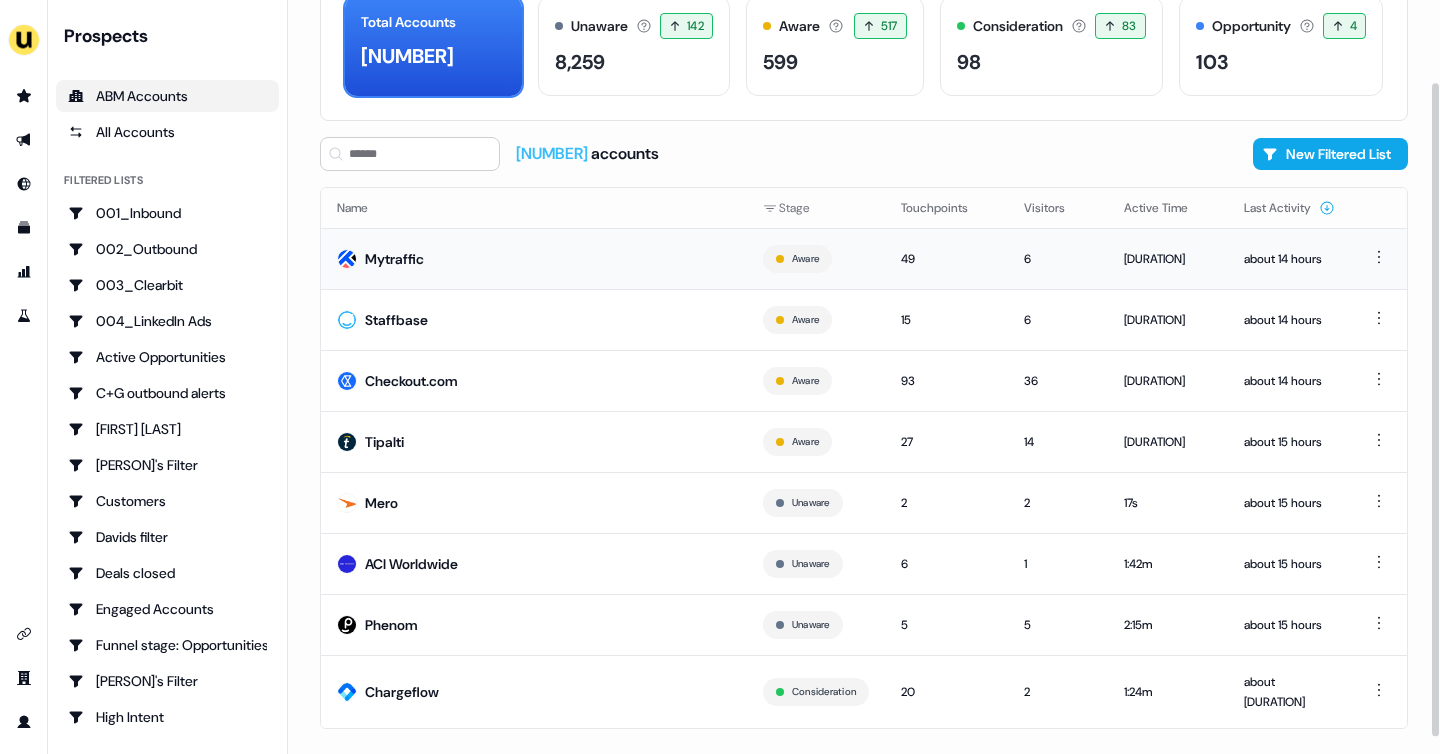 click on "Mytraffic" at bounding box center [534, 258] 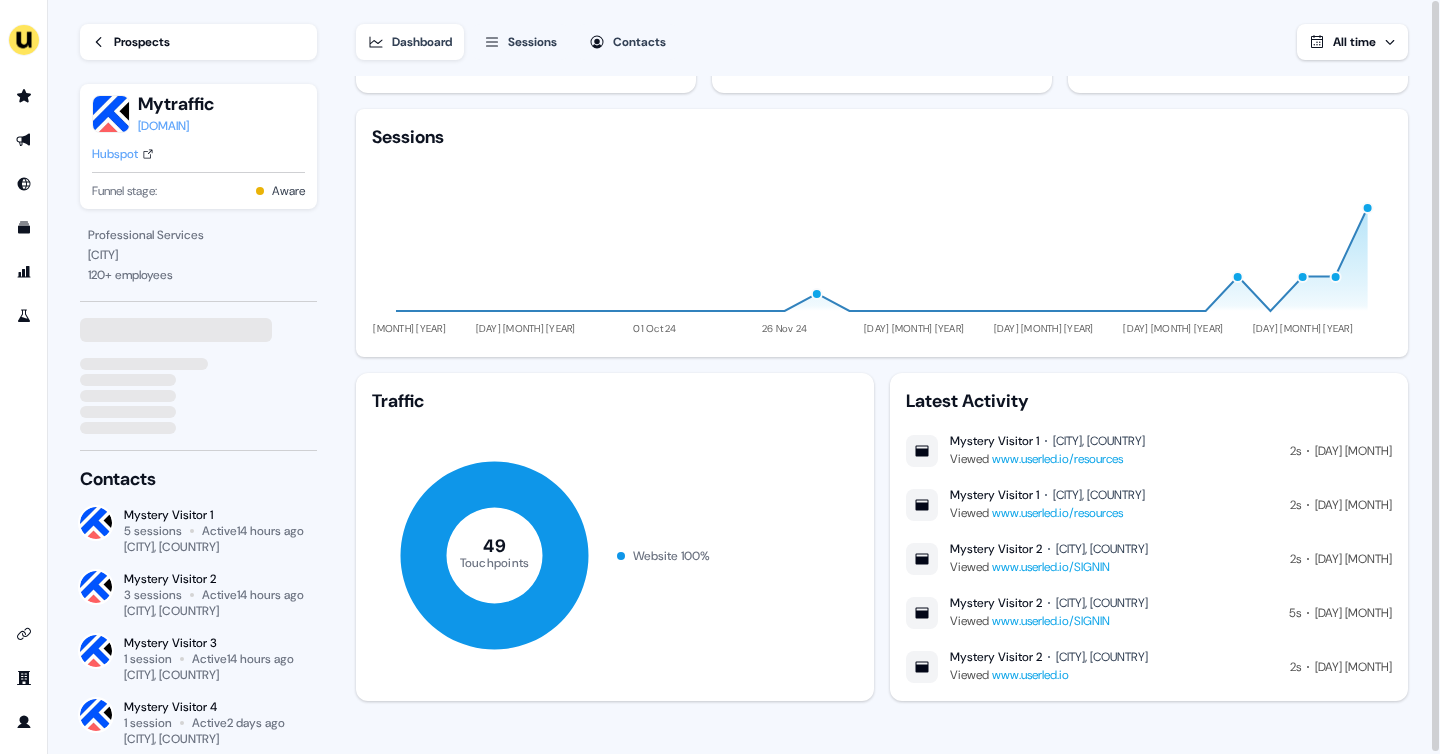 scroll, scrollTop: 68, scrollLeft: 0, axis: vertical 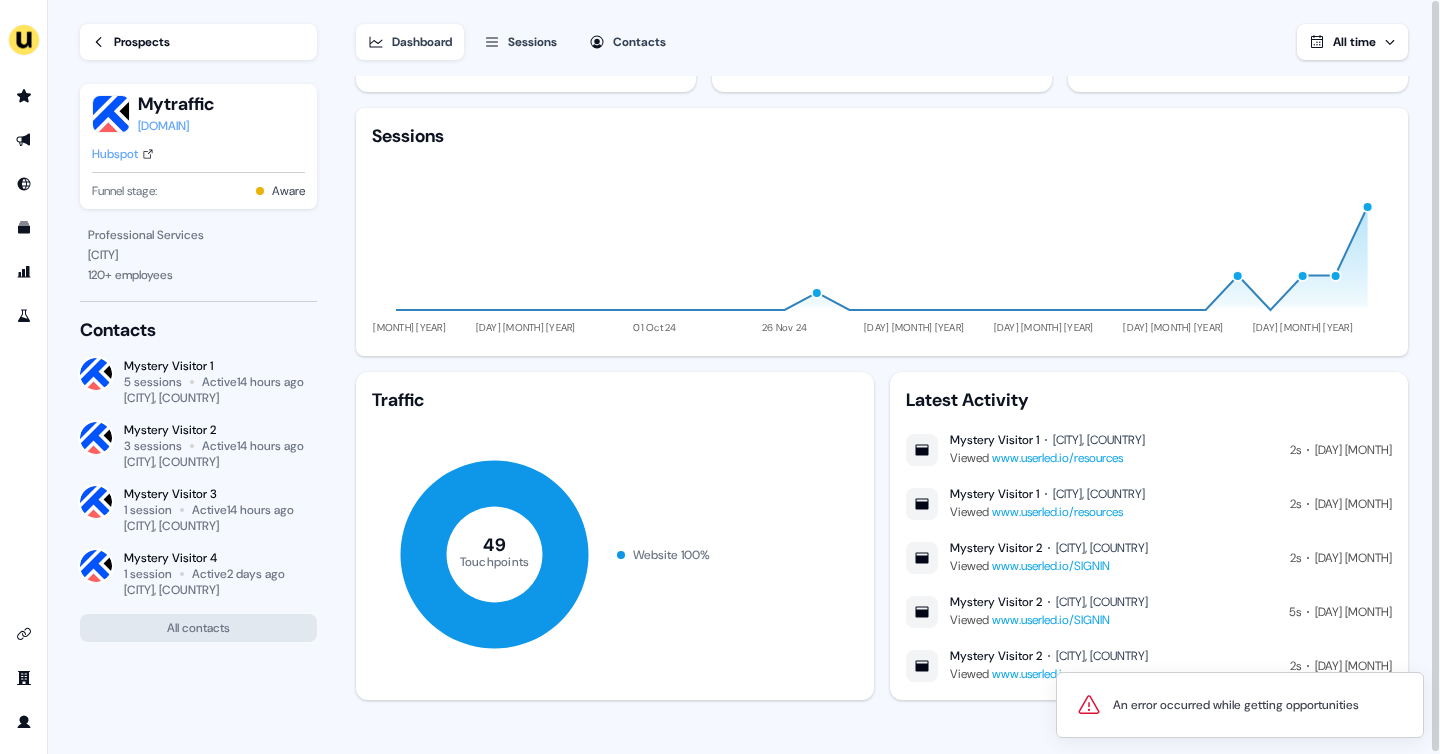 click on "www.userled.io/SIGNIN" at bounding box center (1051, 566) 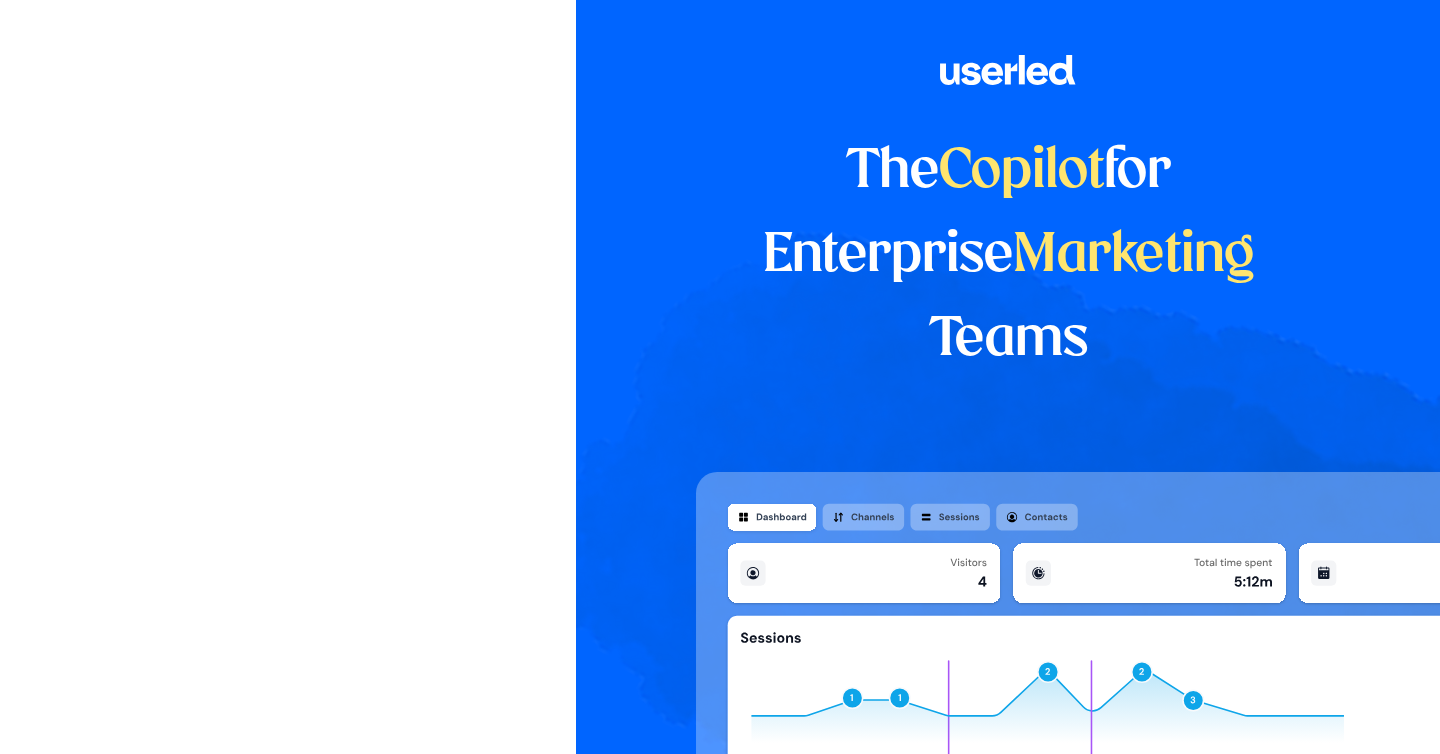 scroll, scrollTop: 0, scrollLeft: 0, axis: both 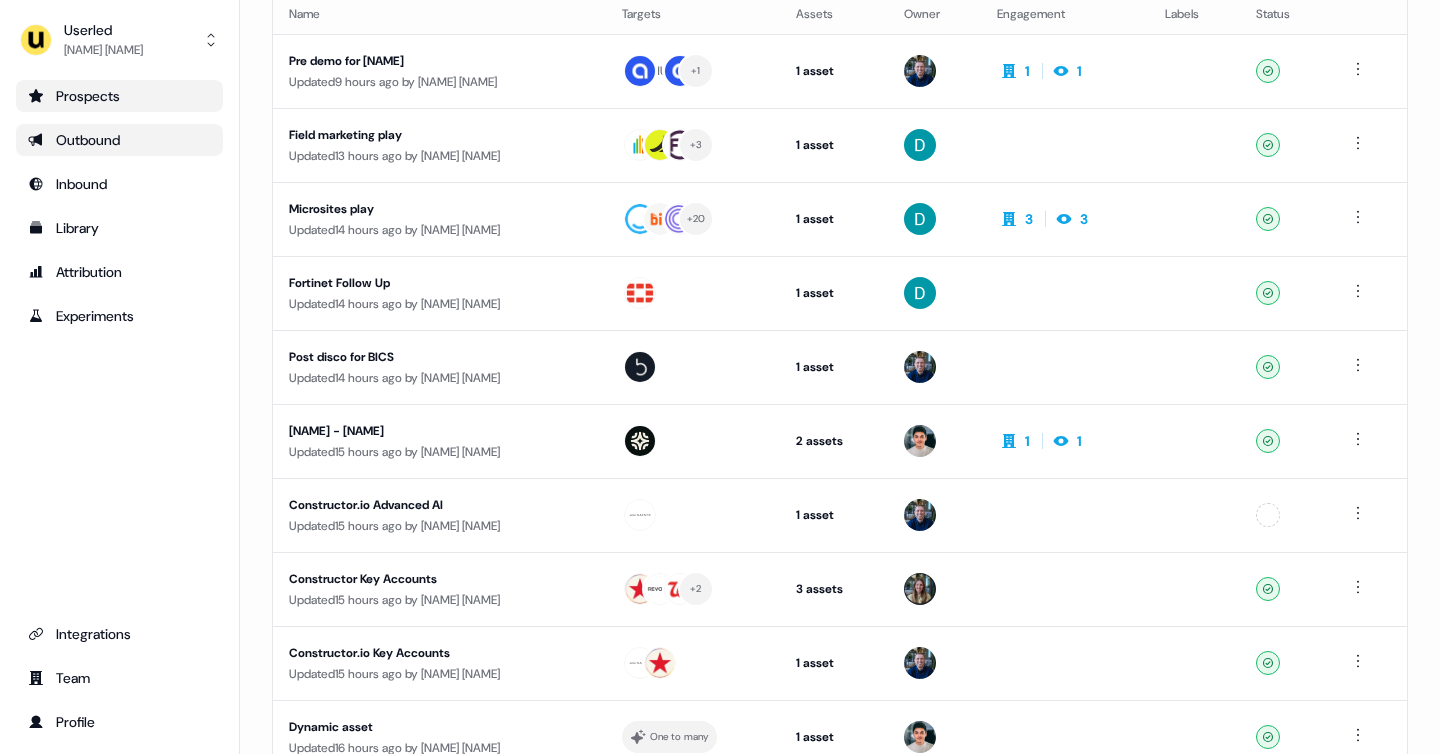 click on "Prospects" at bounding box center (119, 96) 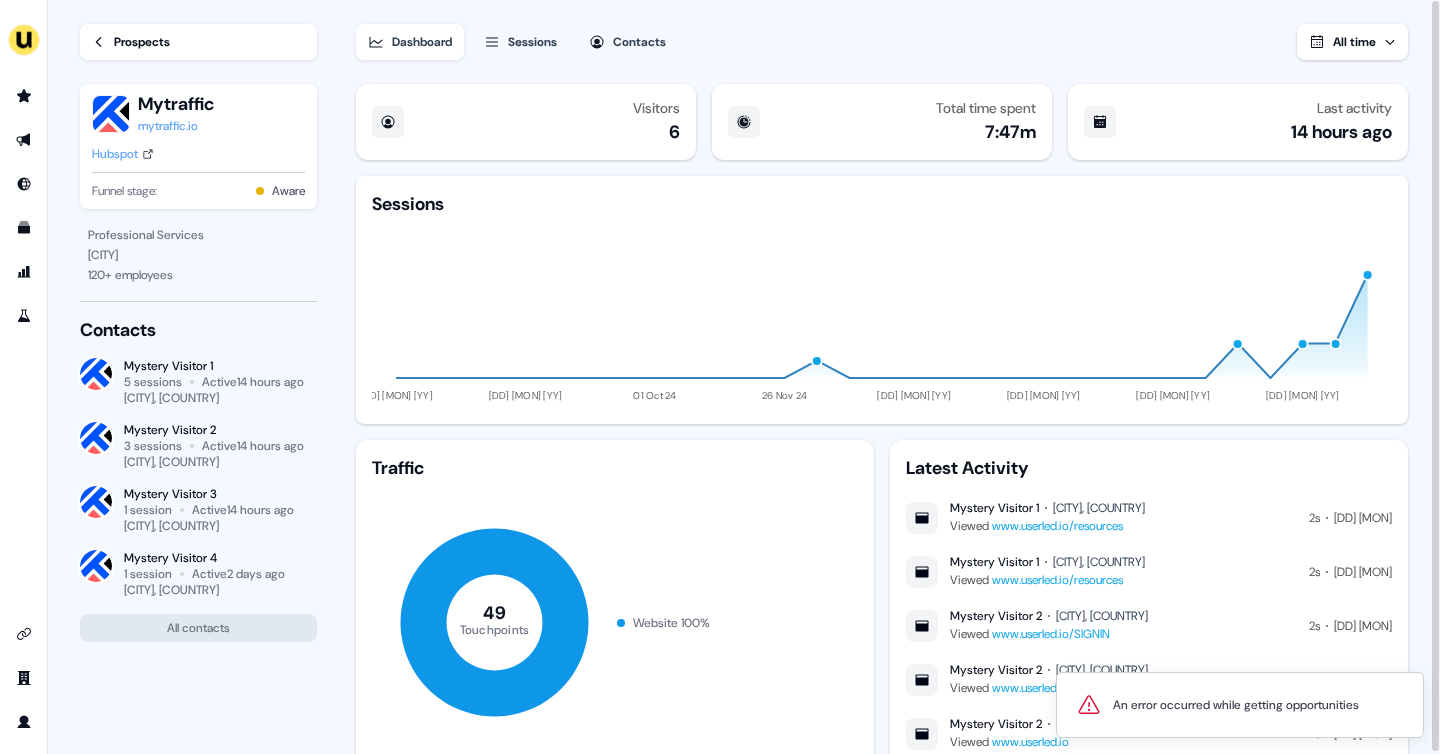 scroll, scrollTop: 0, scrollLeft: 0, axis: both 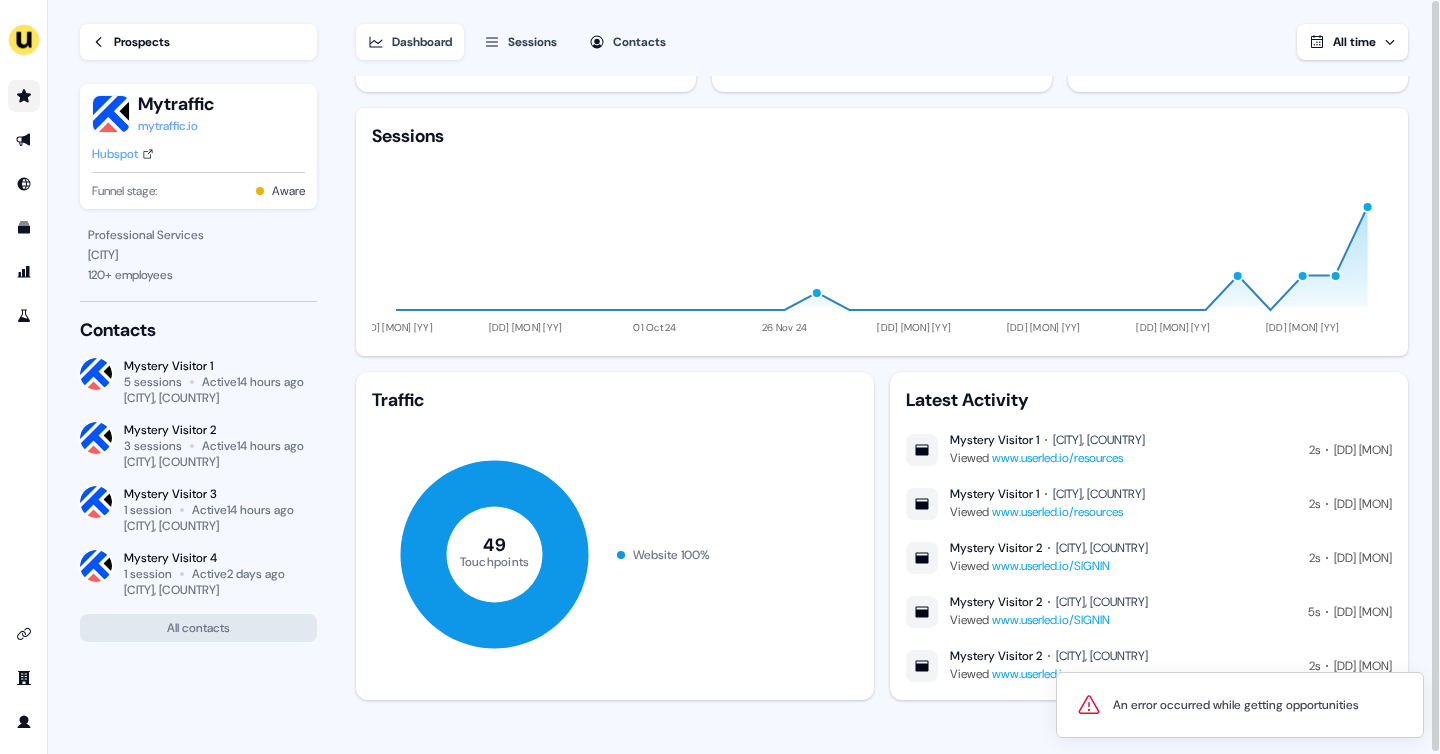 click at bounding box center [24, 96] 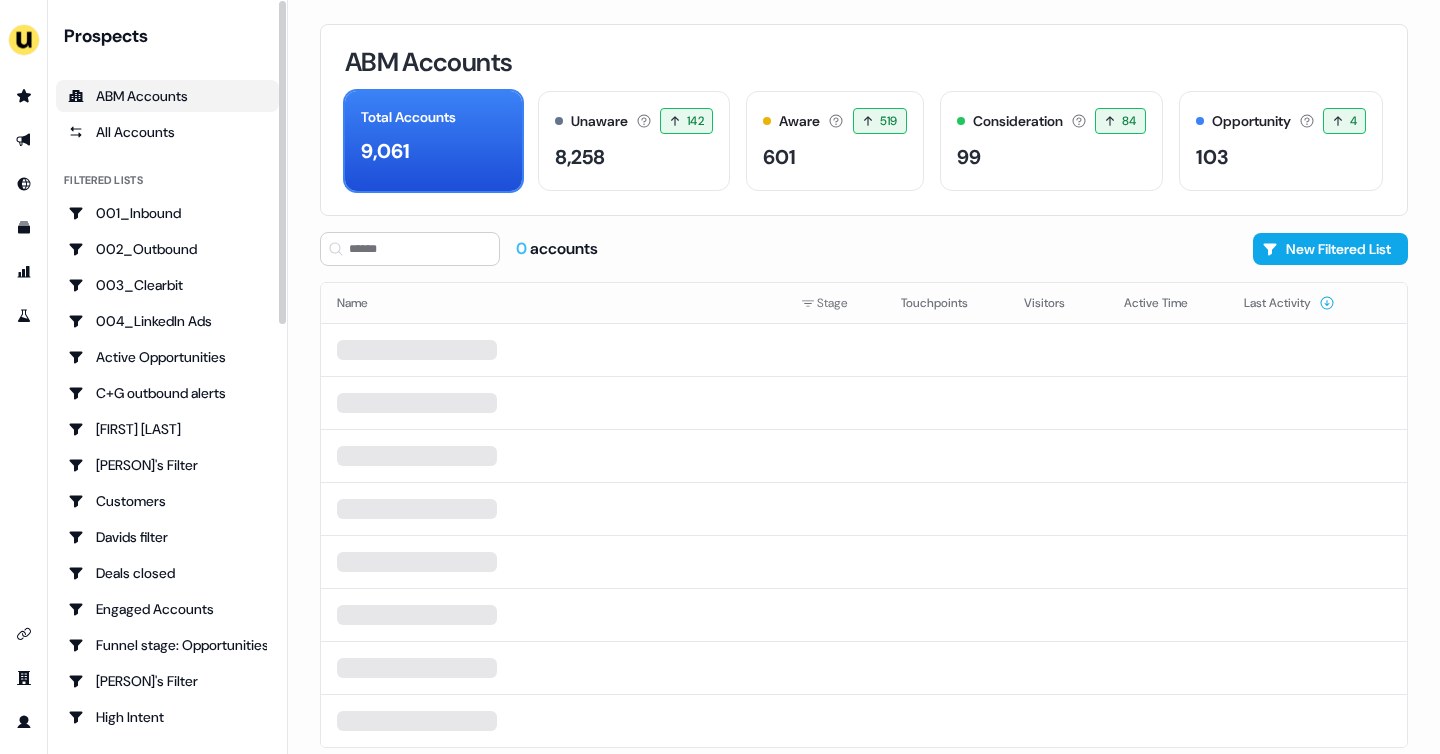 scroll, scrollTop: 0, scrollLeft: 0, axis: both 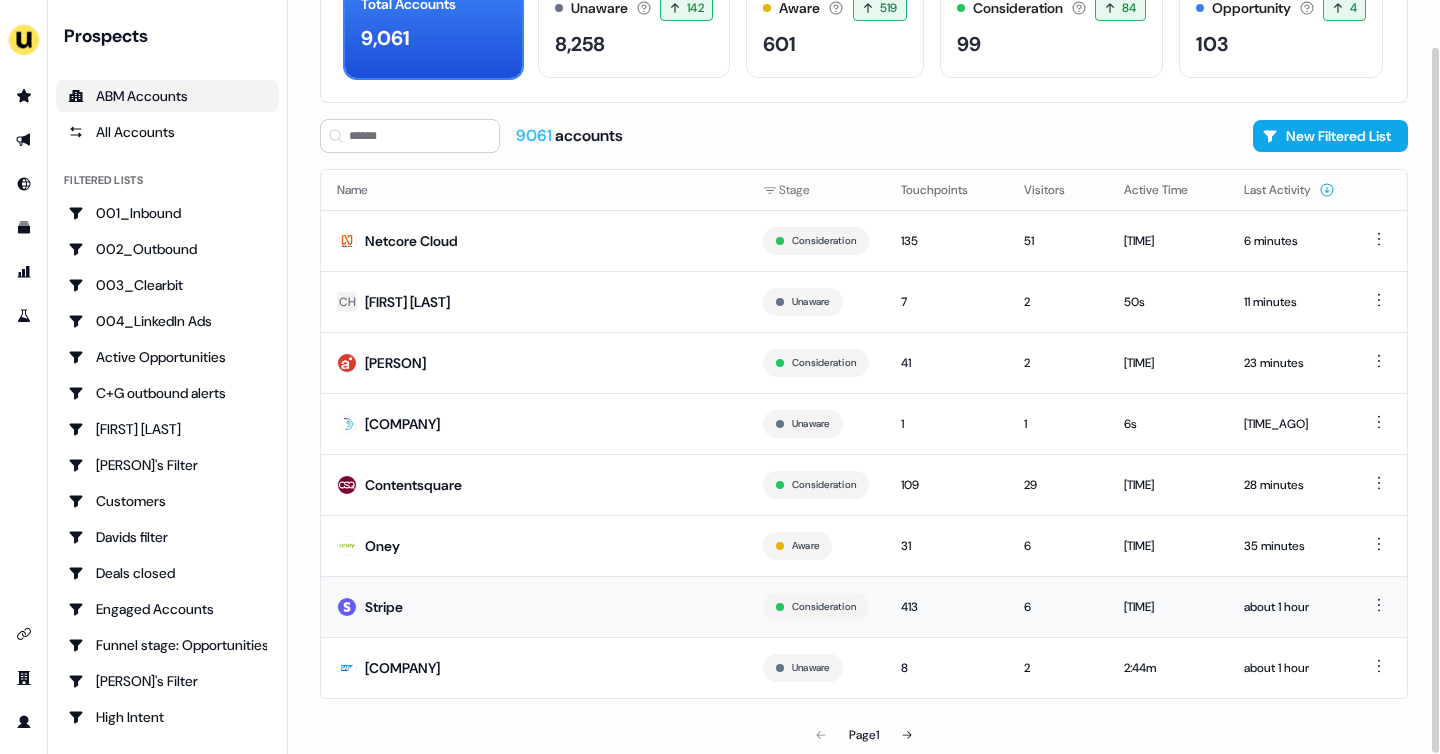 click on "Stripe" at bounding box center [534, 606] 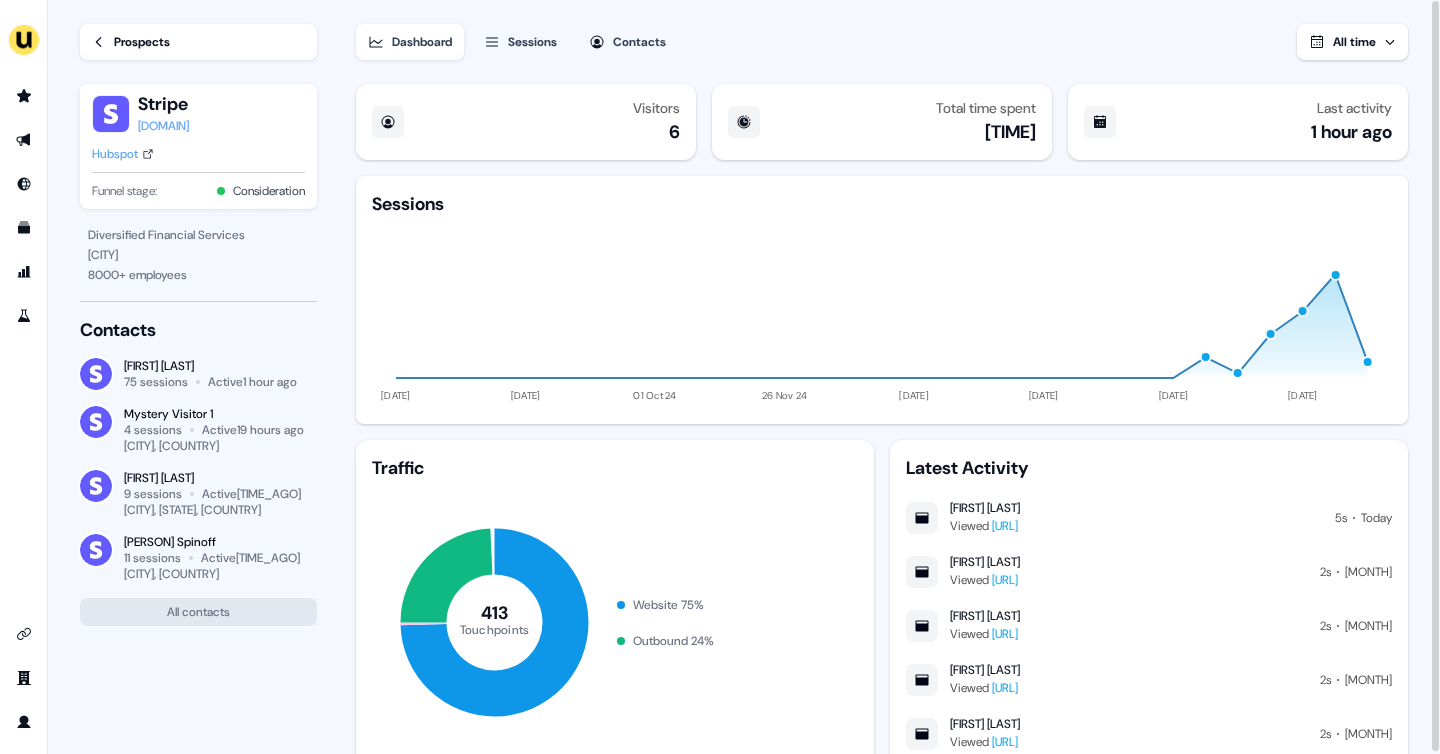 scroll, scrollTop: 68, scrollLeft: 0, axis: vertical 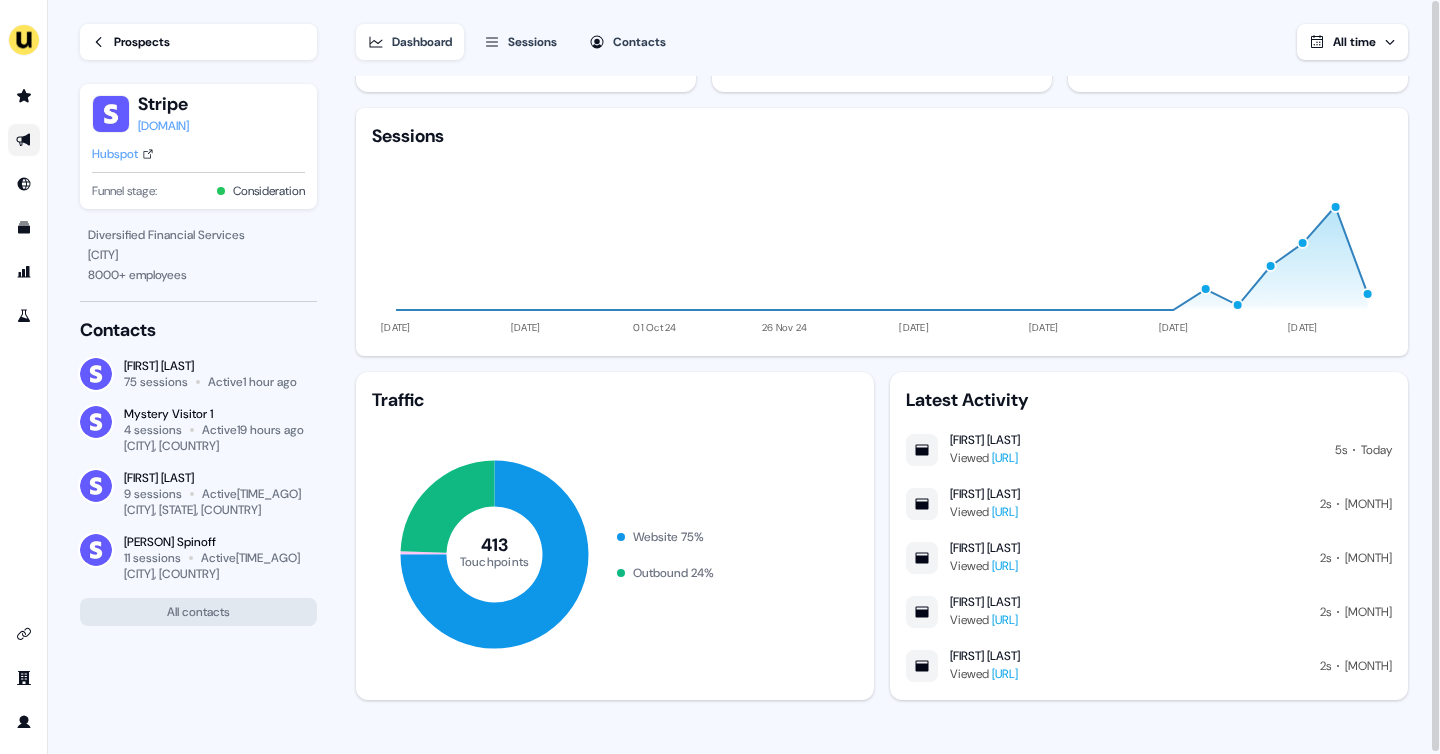 click 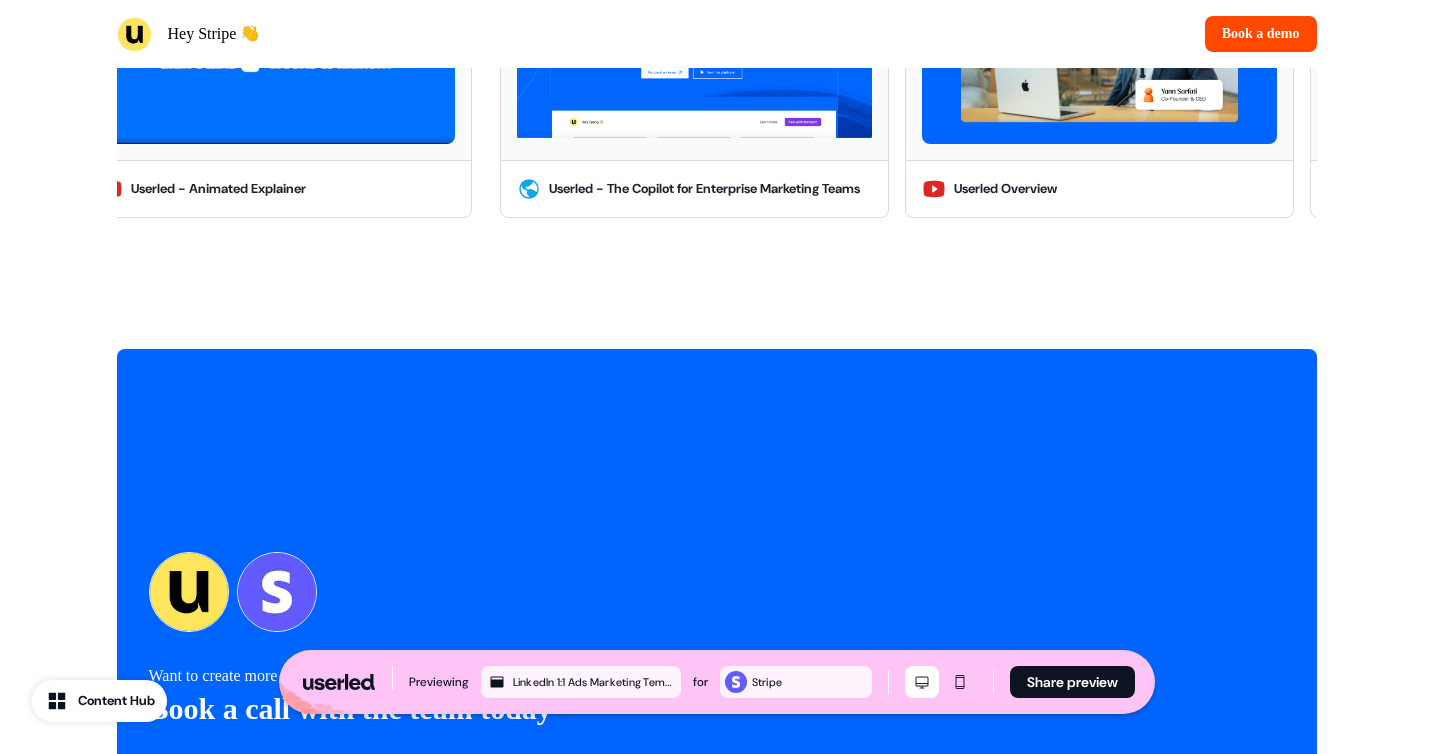 scroll, scrollTop: 4562, scrollLeft: 0, axis: vertical 